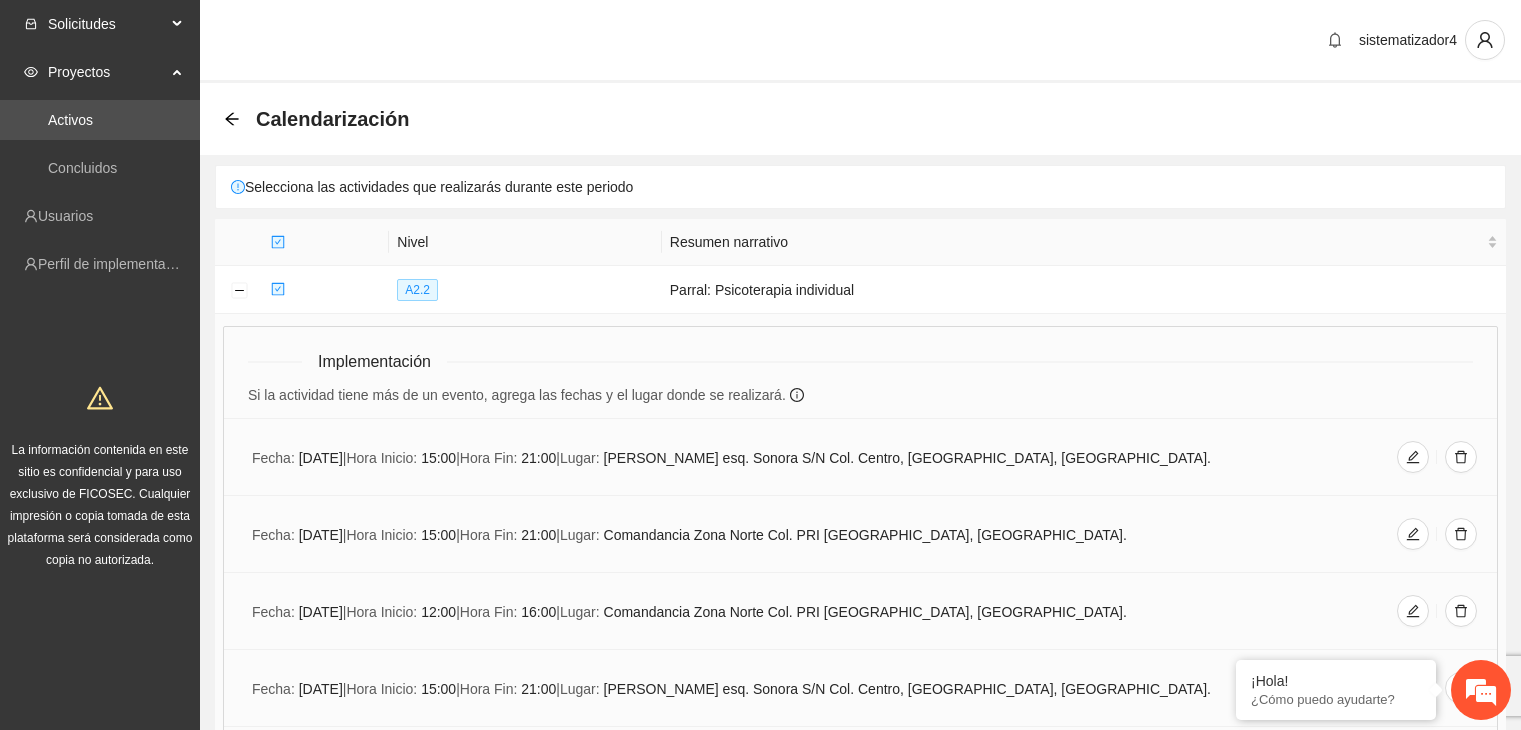 scroll, scrollTop: 0, scrollLeft: 0, axis: both 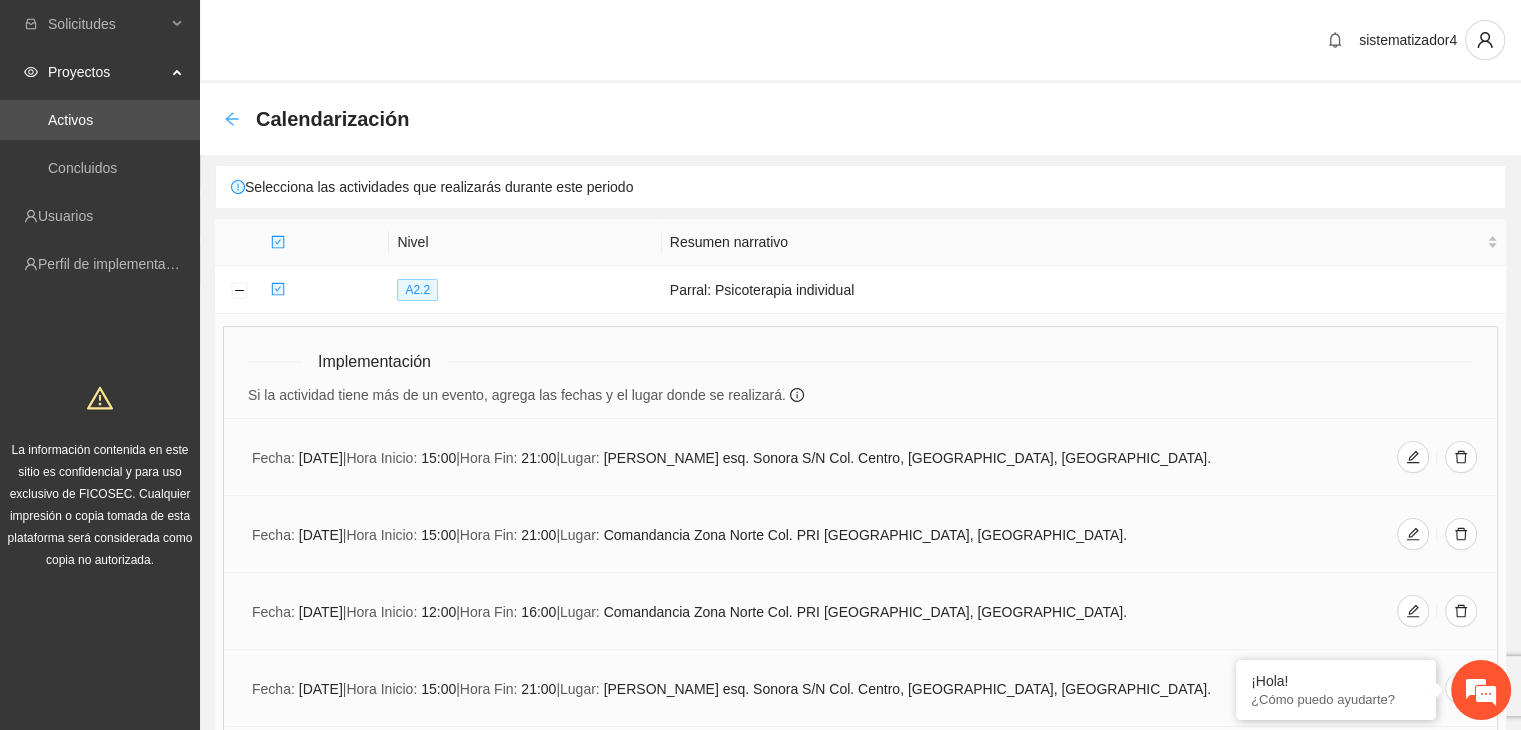 click 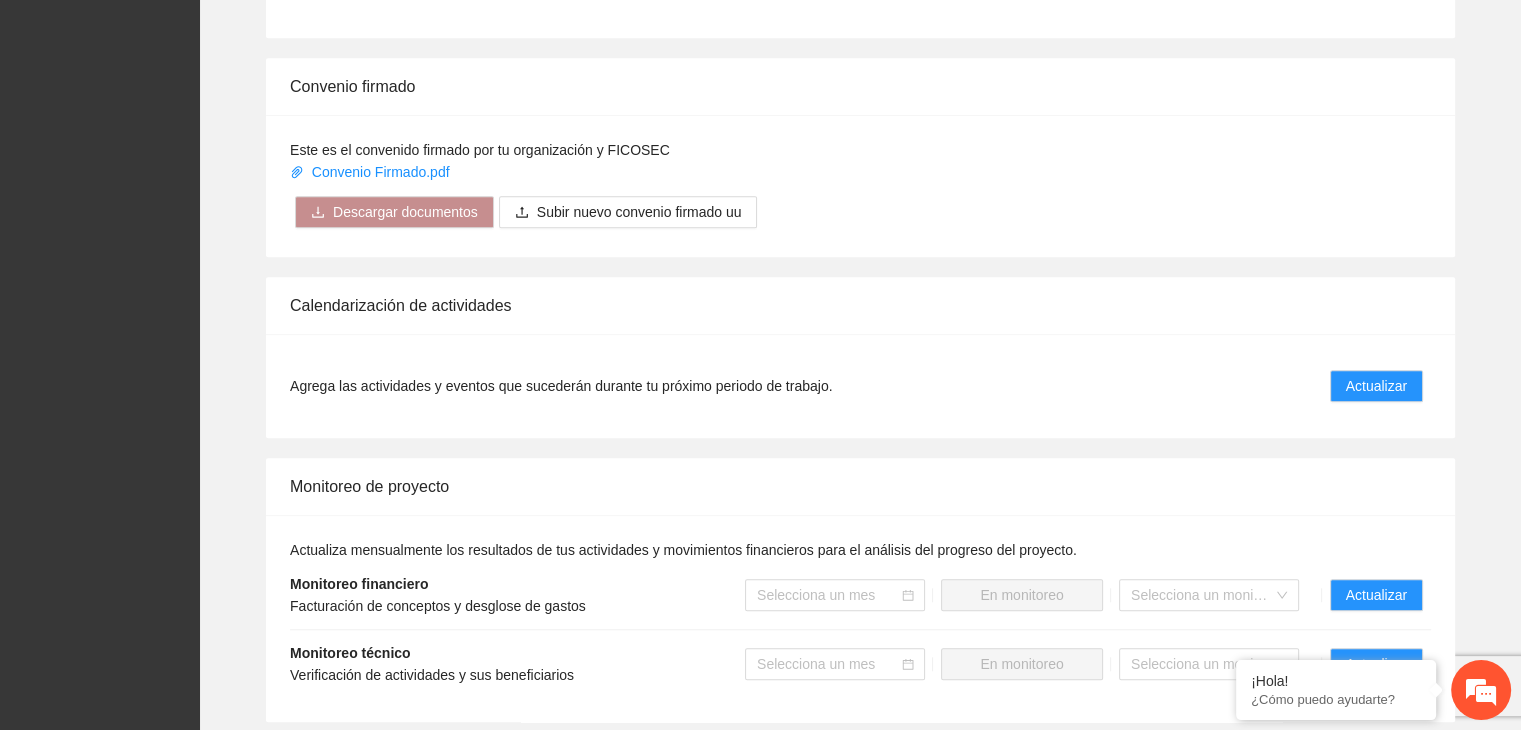 scroll, scrollTop: 1700, scrollLeft: 0, axis: vertical 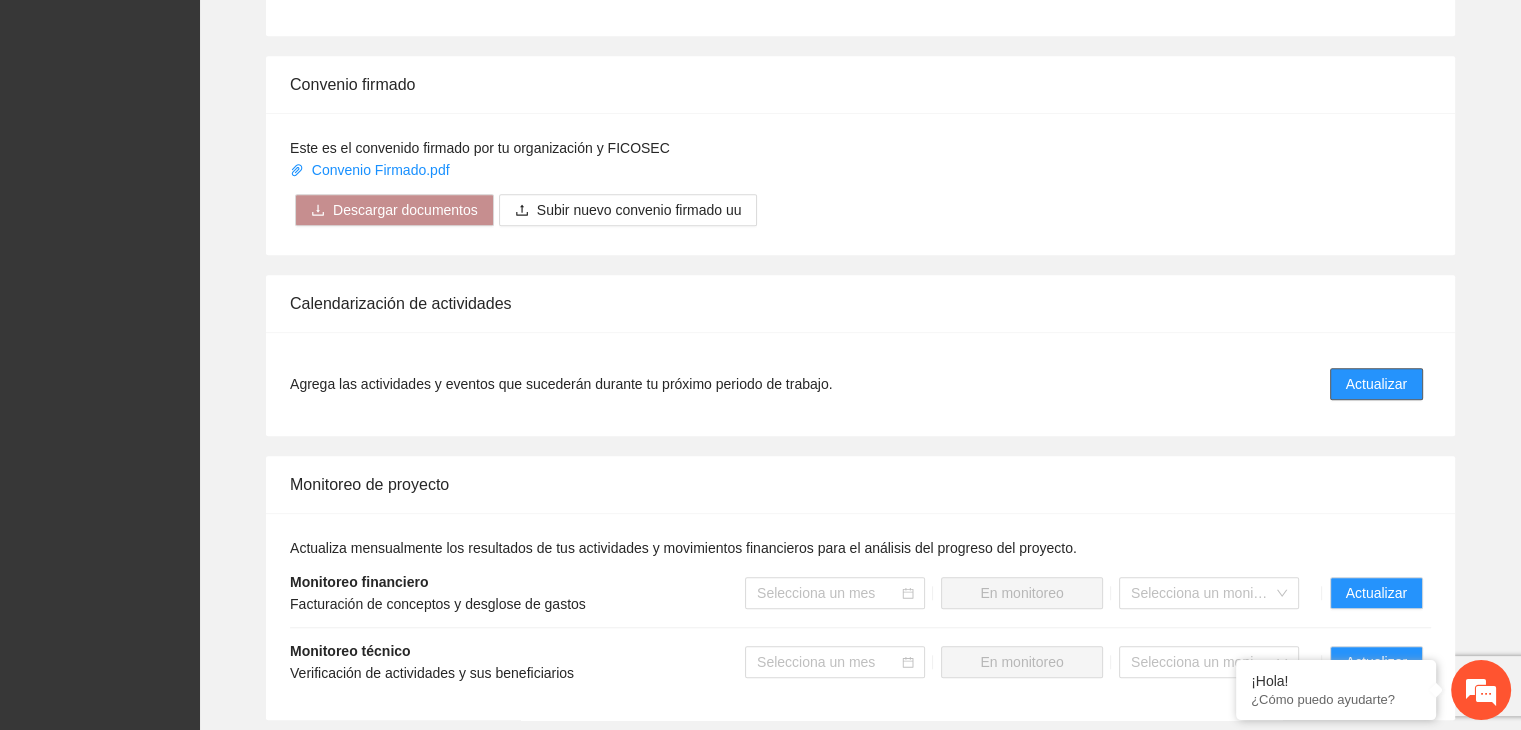 click on "Actualizar" at bounding box center [1376, 384] 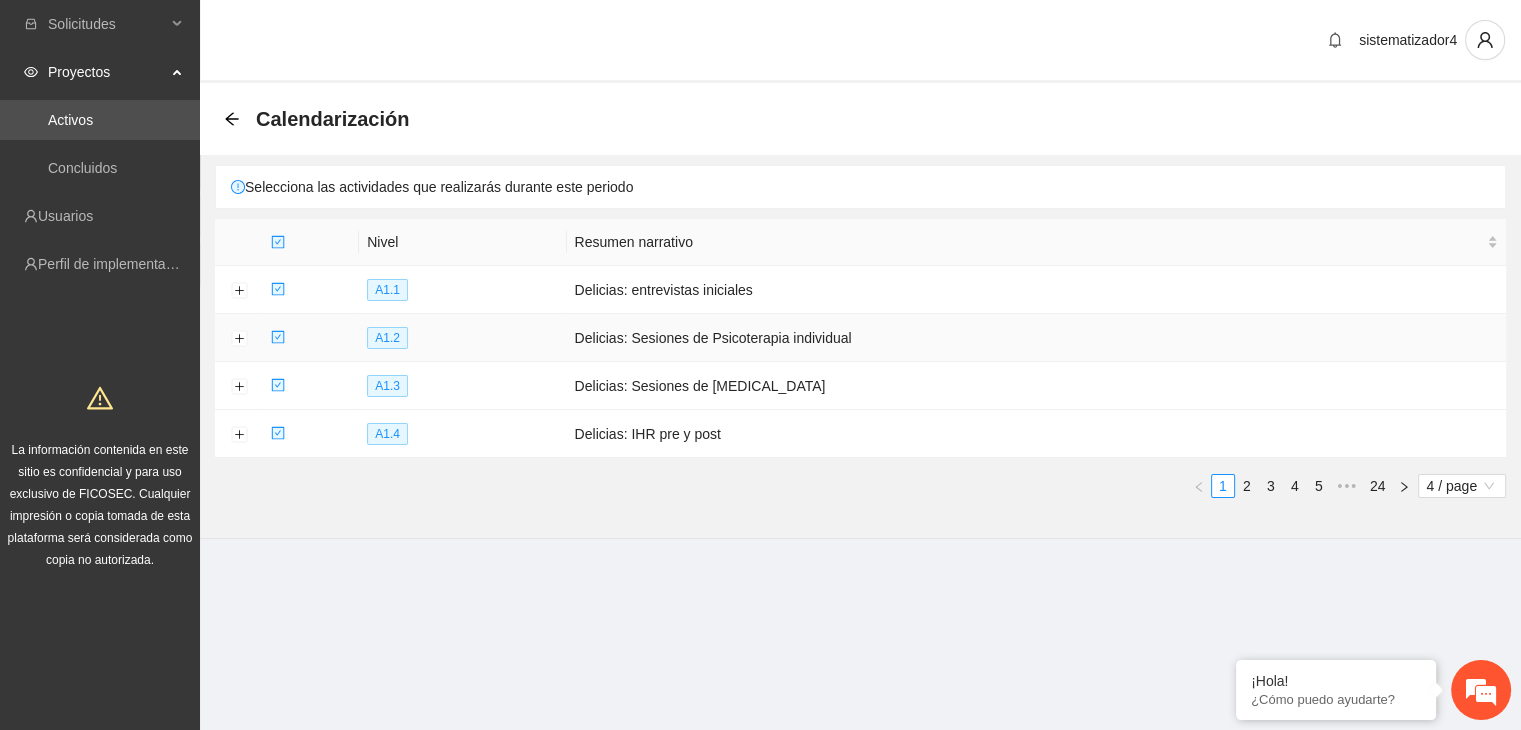 scroll, scrollTop: 0, scrollLeft: 0, axis: both 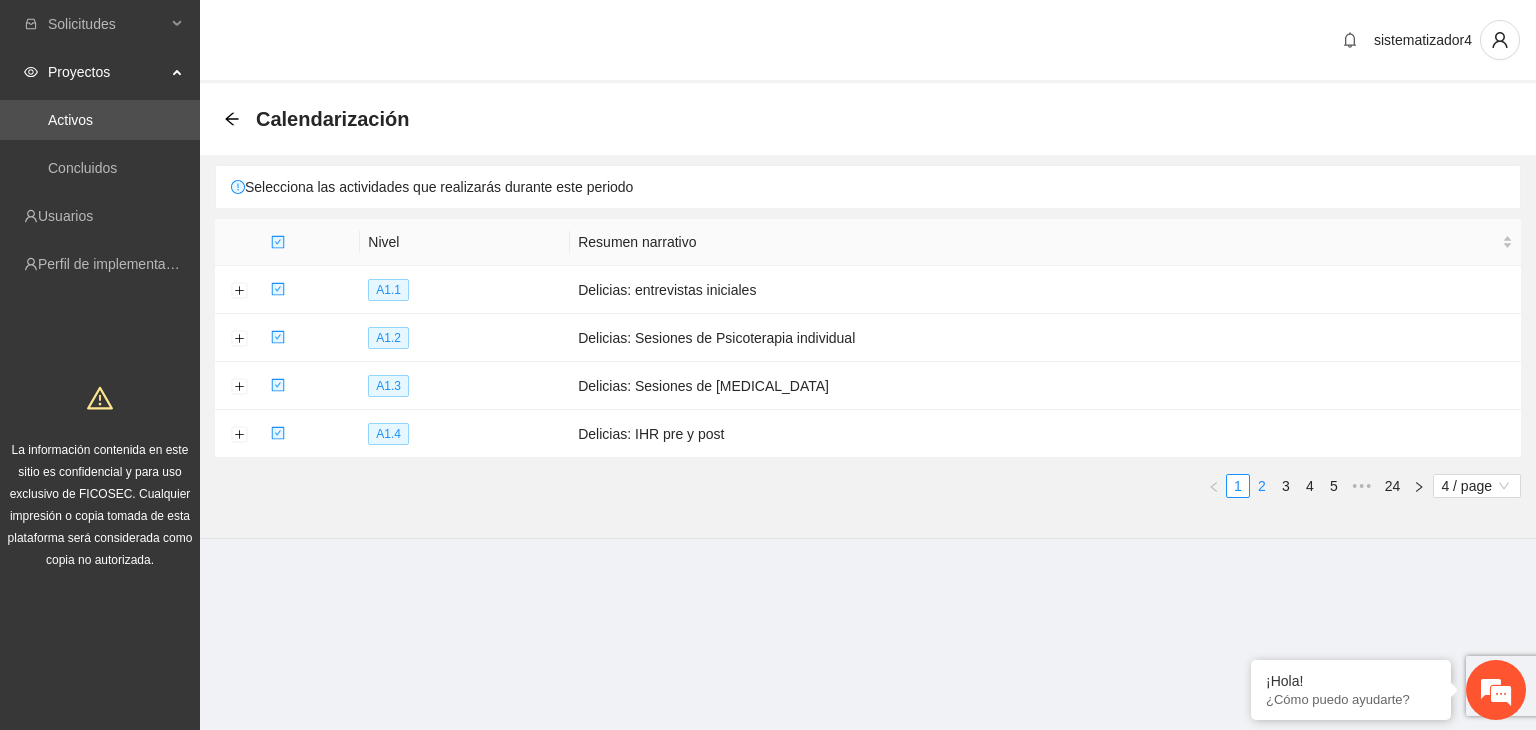 click on "2" at bounding box center [1262, 486] 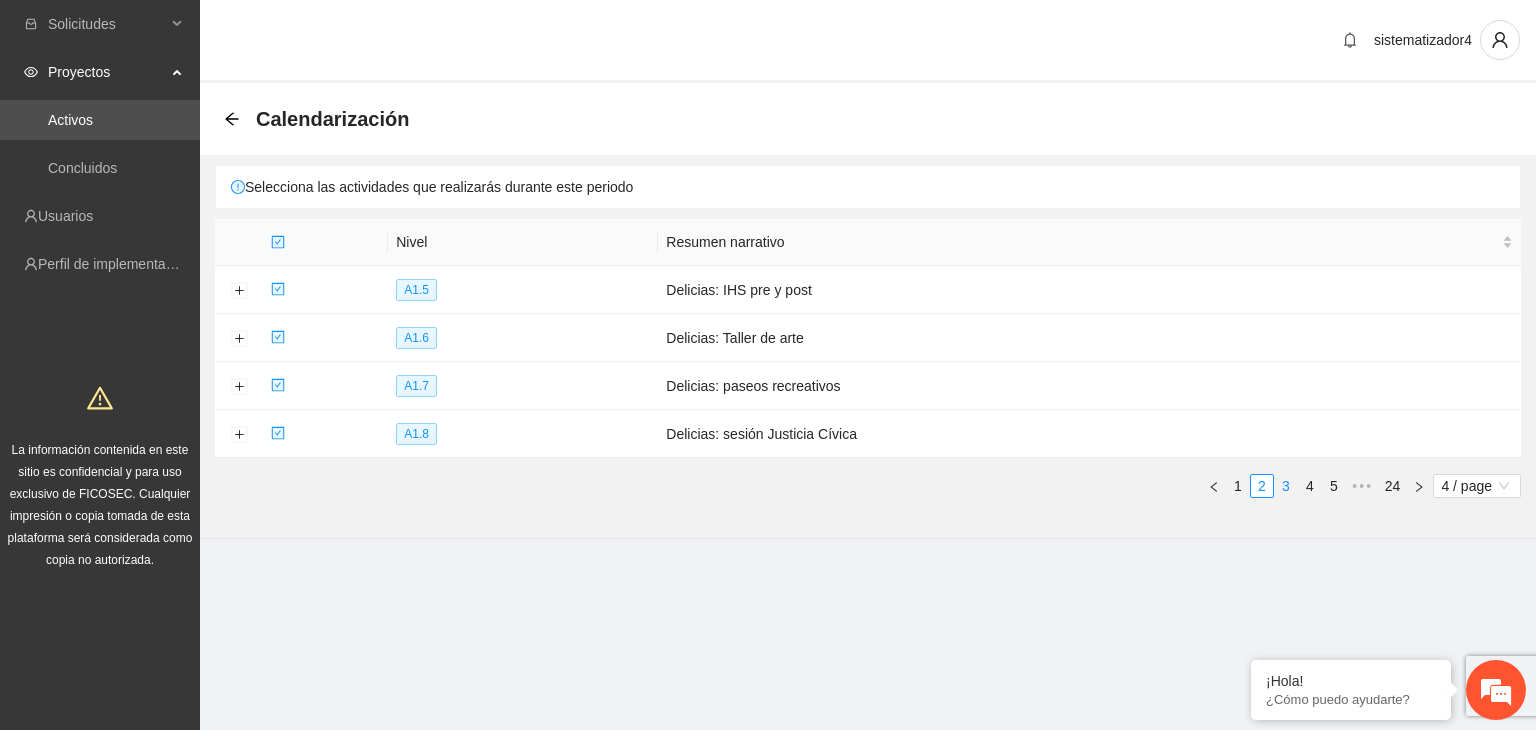 click on "3" at bounding box center (1286, 486) 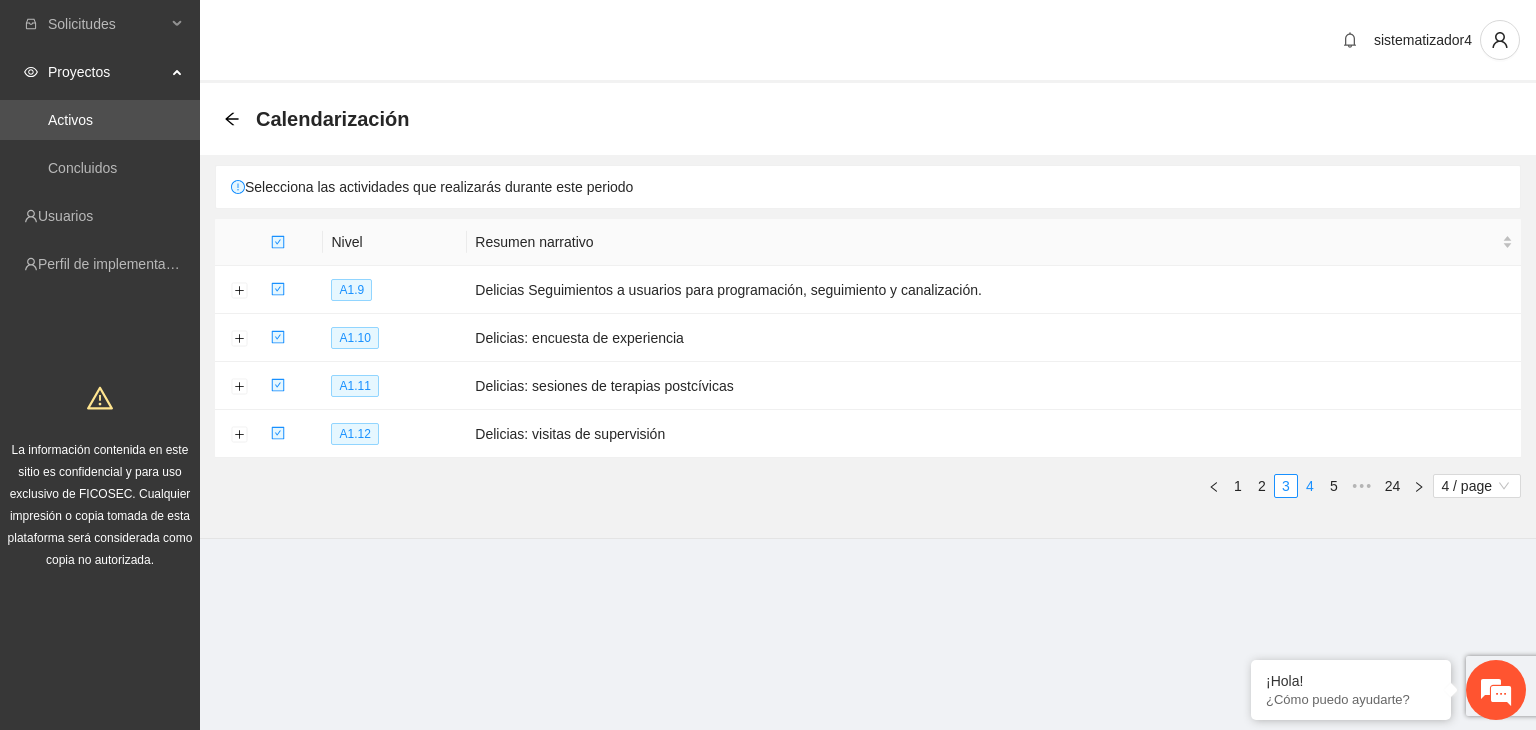 click on "4" at bounding box center [1310, 486] 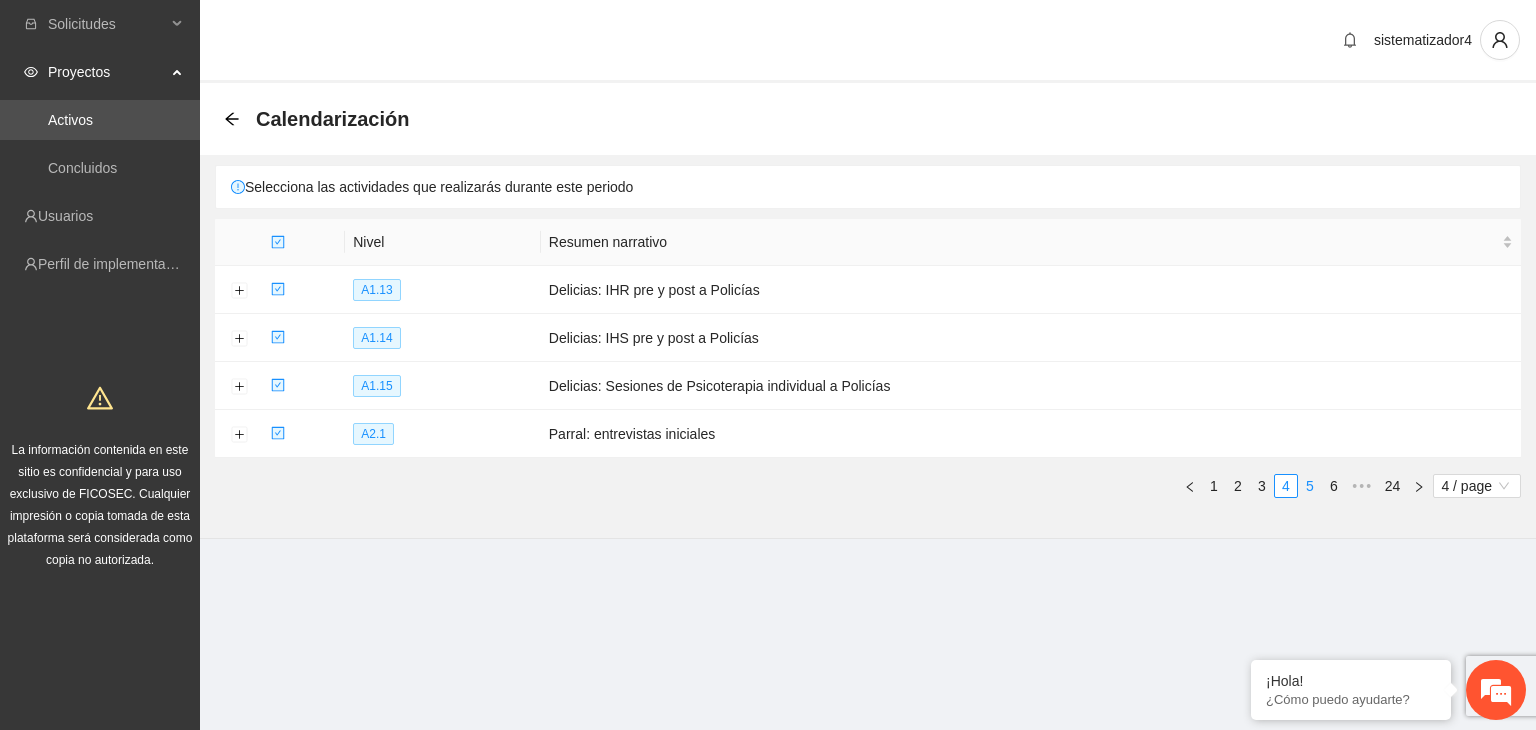 click on "5" at bounding box center (1310, 486) 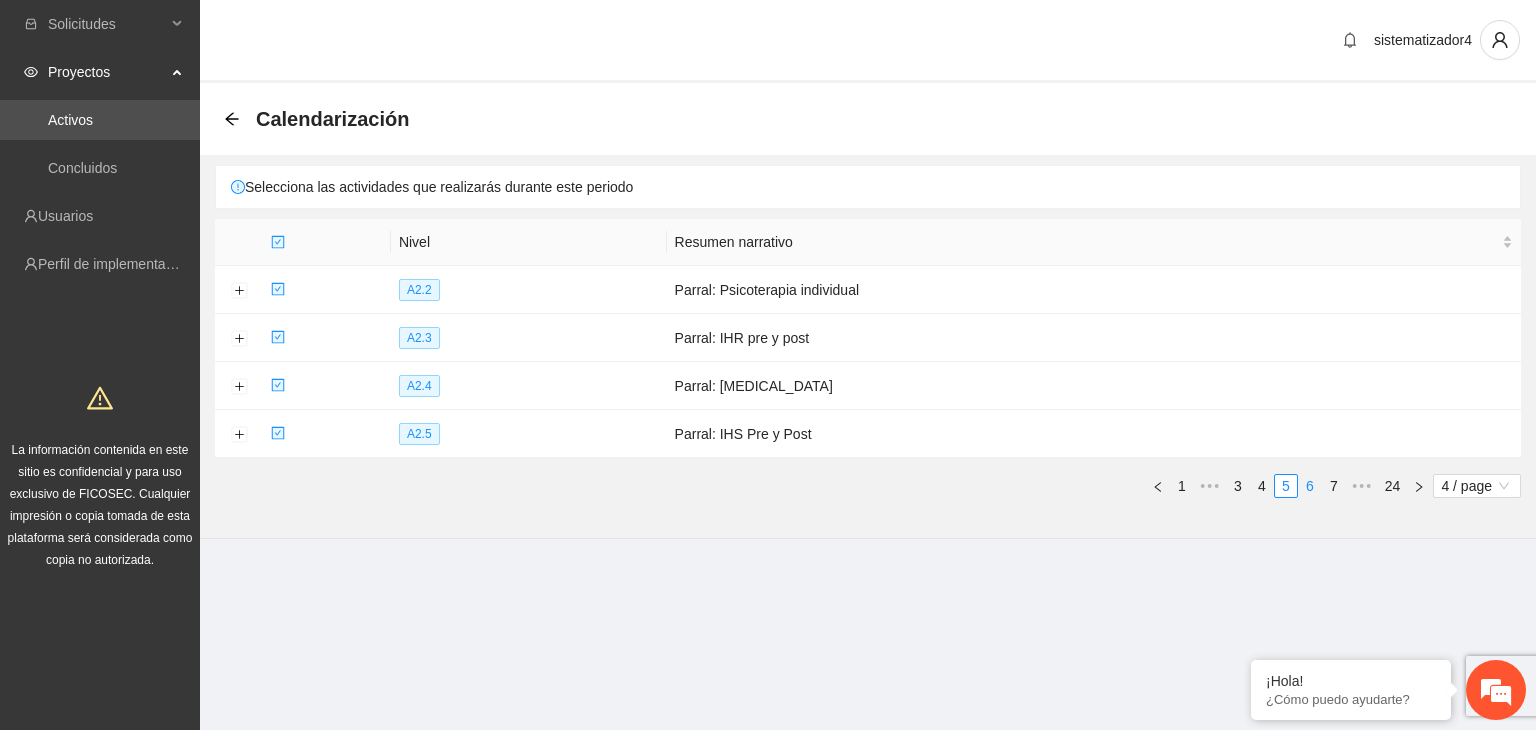 click on "6" at bounding box center (1310, 486) 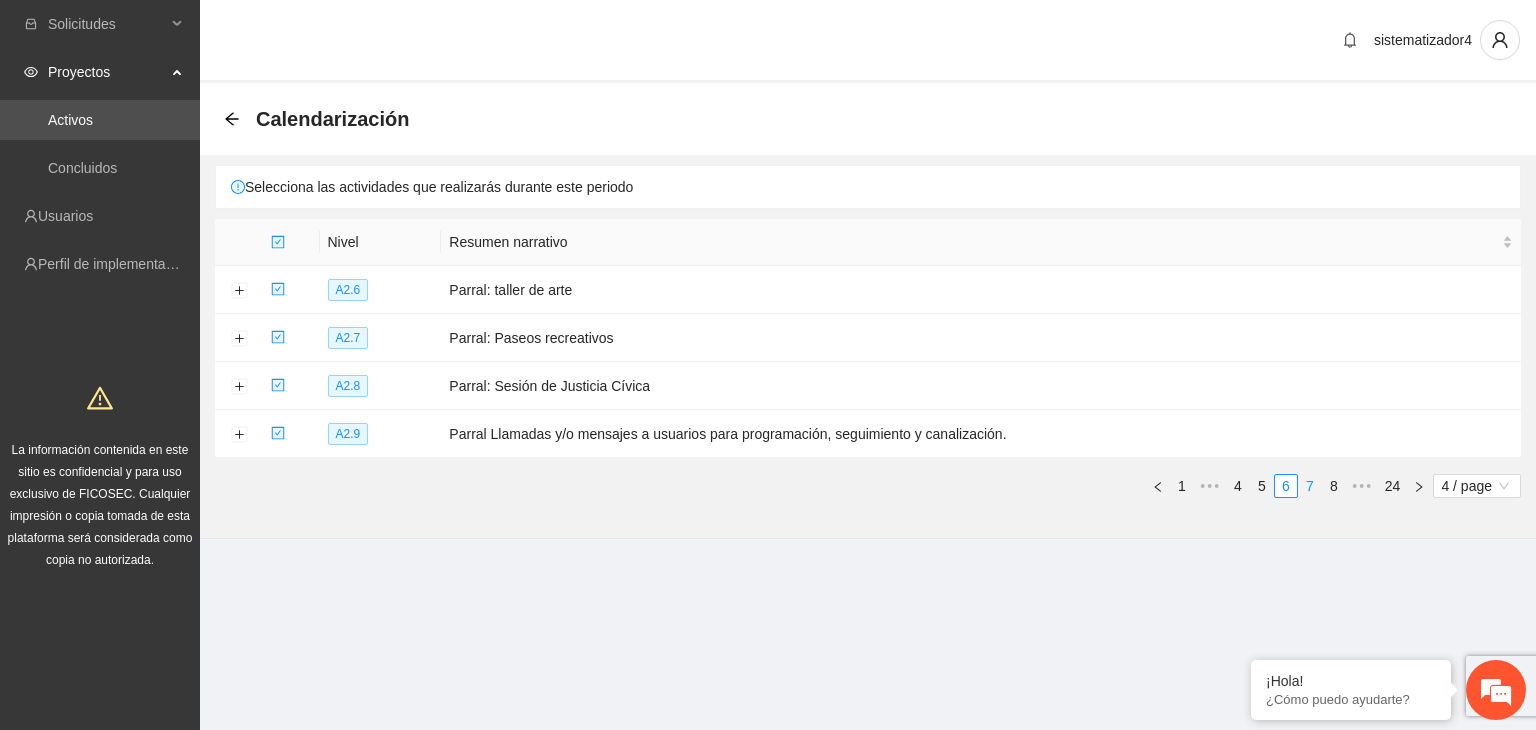 click on "7" at bounding box center (1310, 486) 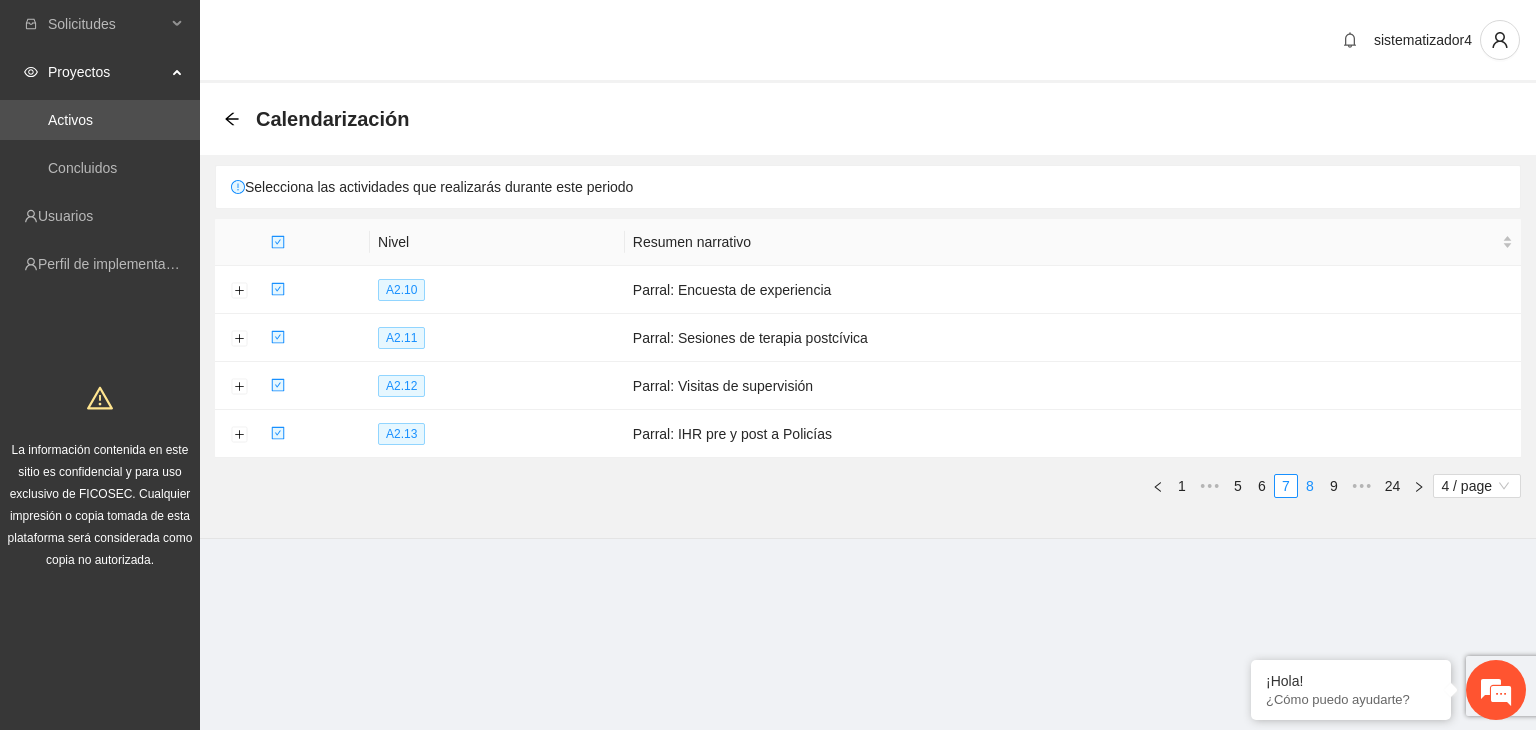 click on "8" at bounding box center (1310, 486) 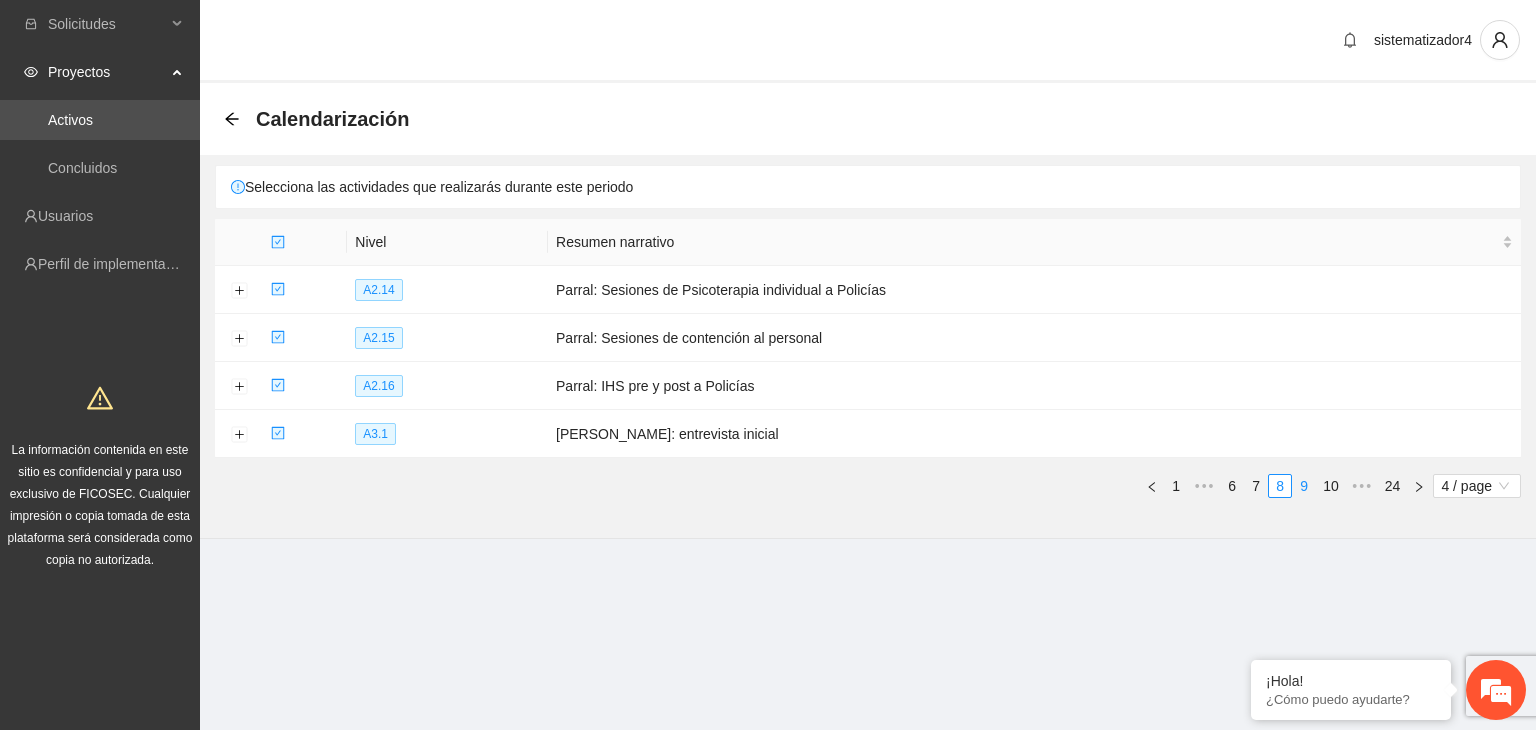 click on "9" at bounding box center [1304, 486] 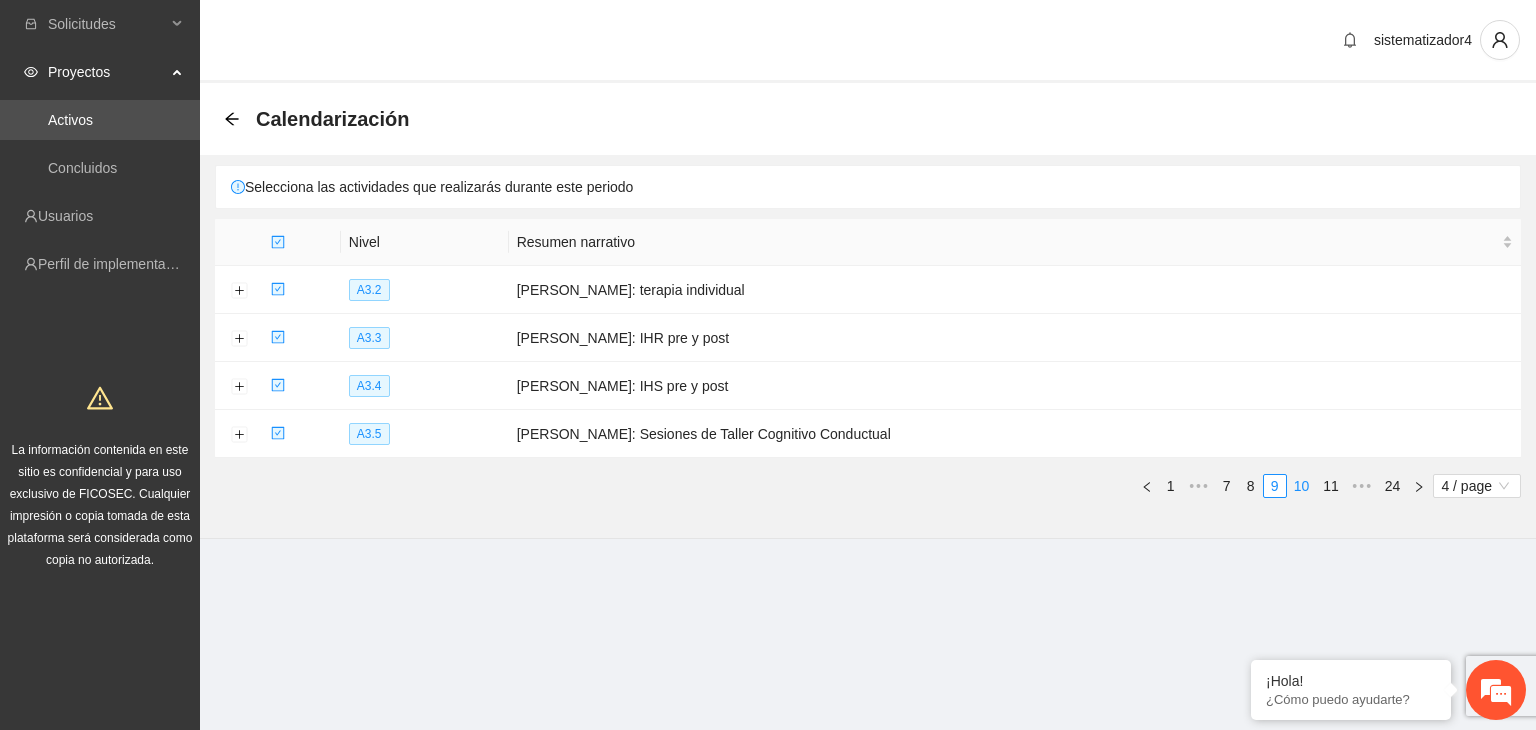 click on "10" at bounding box center (1302, 486) 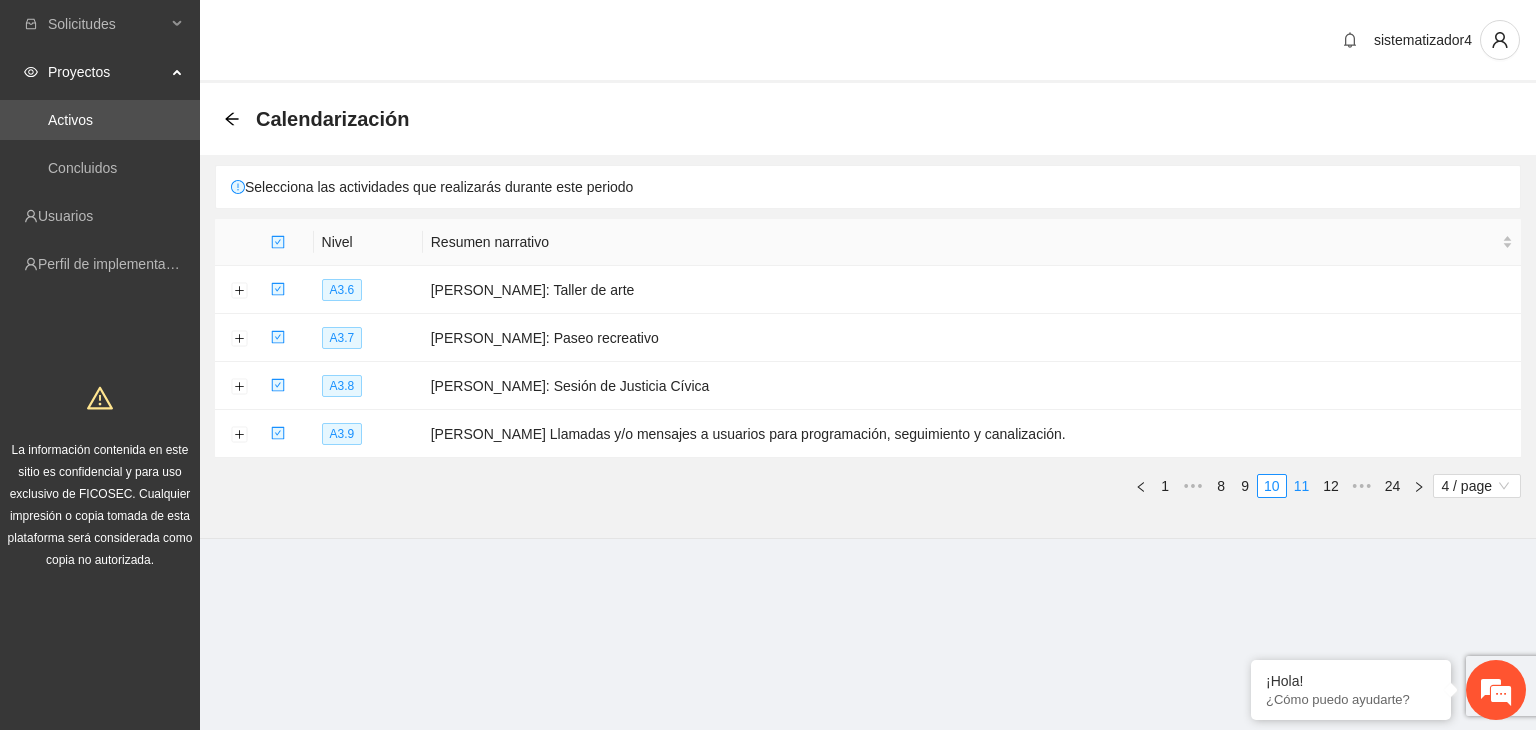 click on "11" at bounding box center [1302, 486] 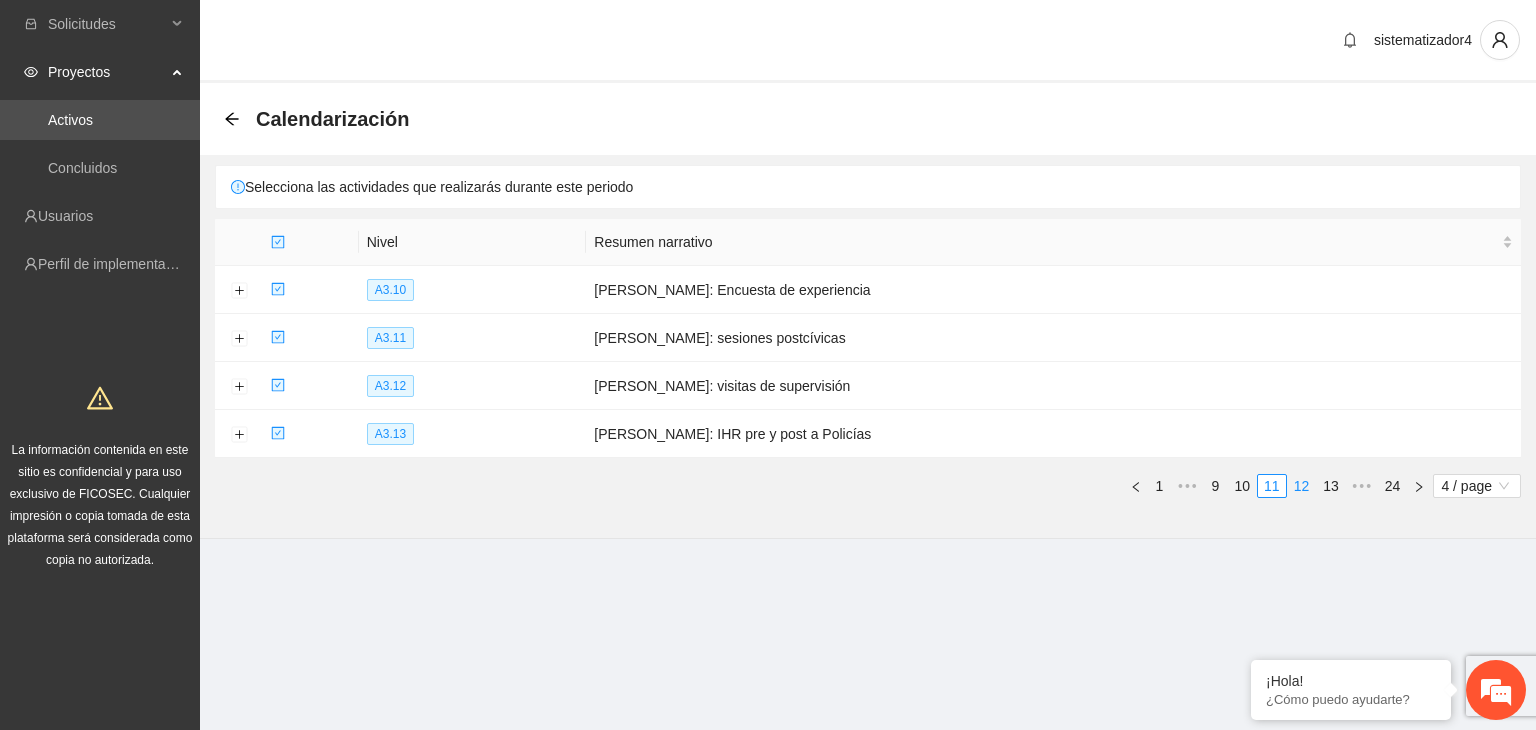 click on "12" at bounding box center (1302, 486) 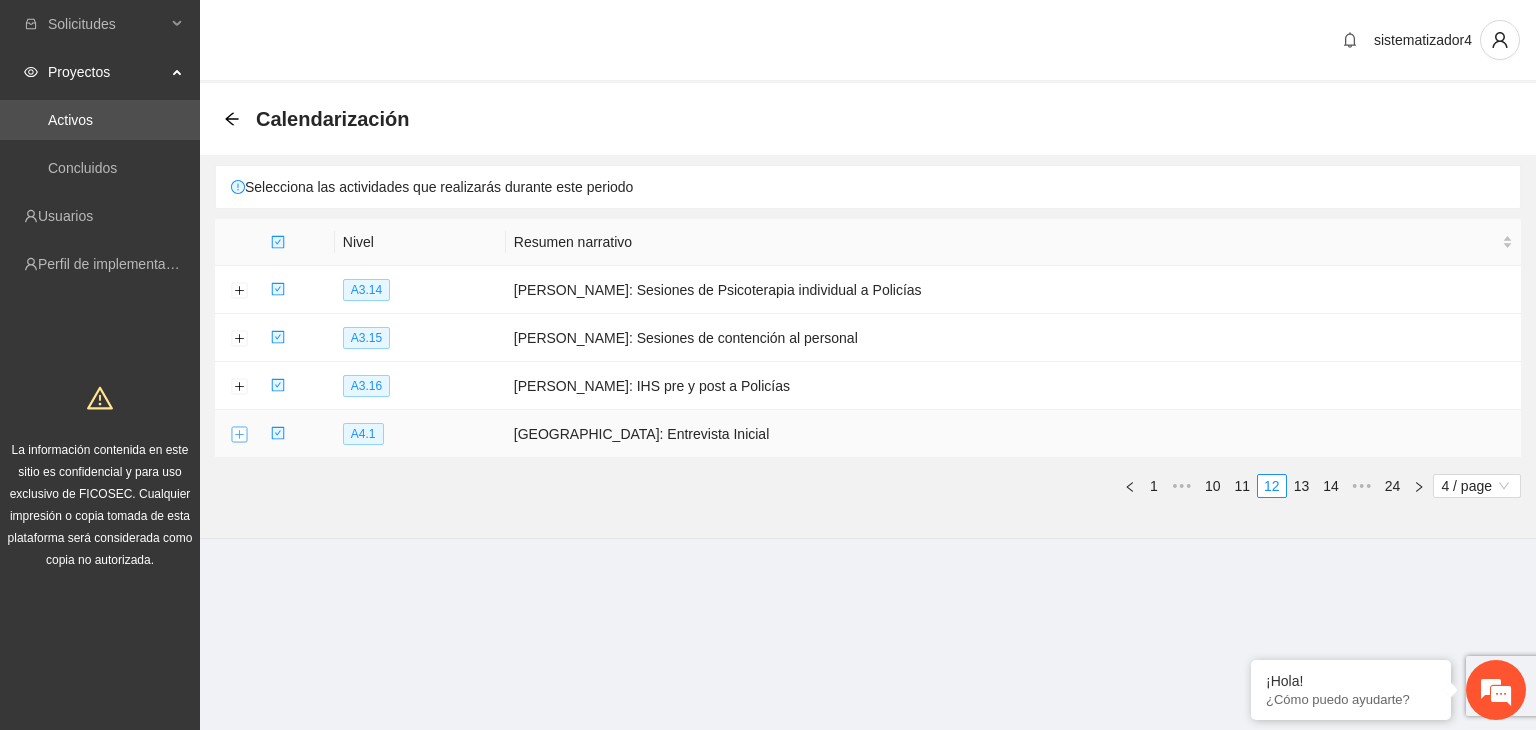click at bounding box center (239, 435) 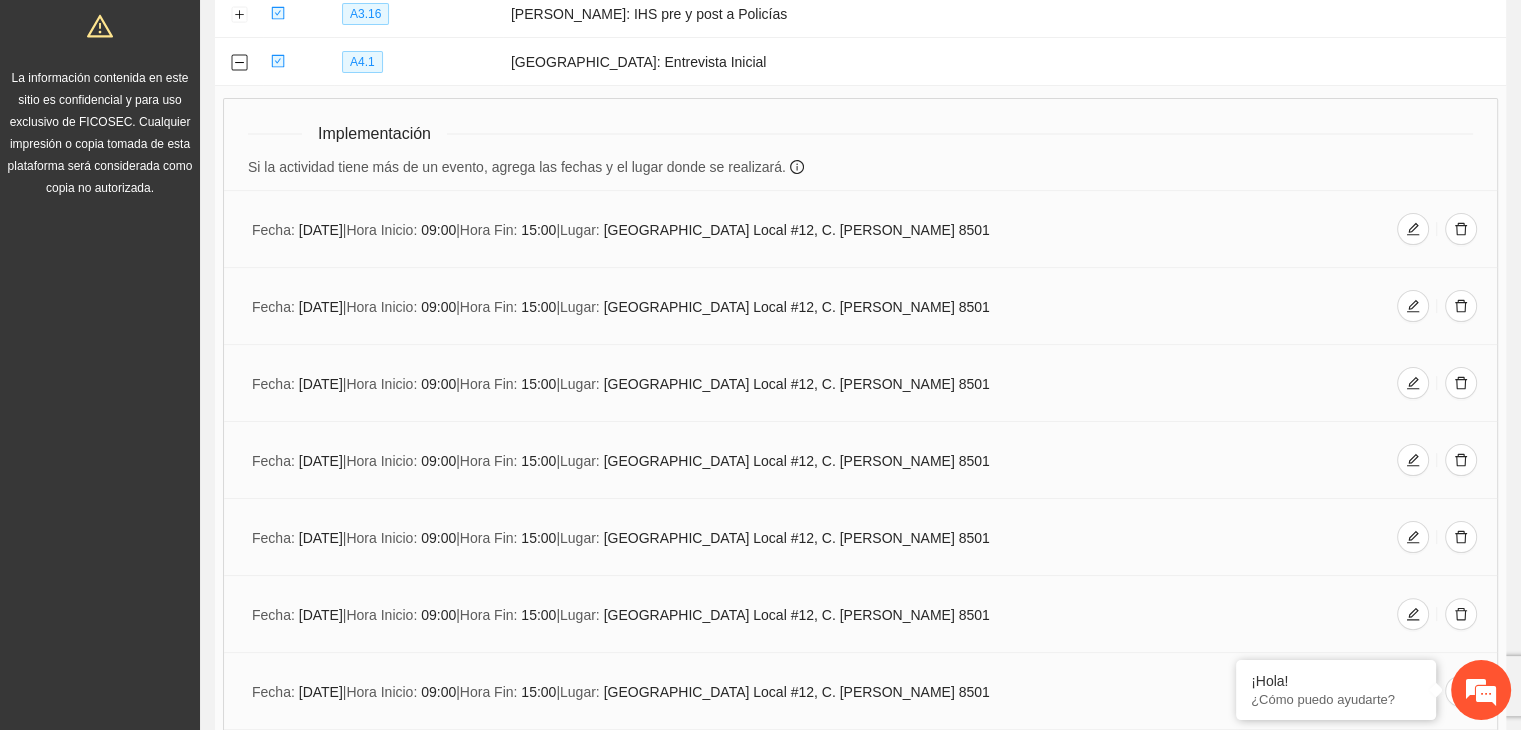 scroll, scrollTop: 400, scrollLeft: 0, axis: vertical 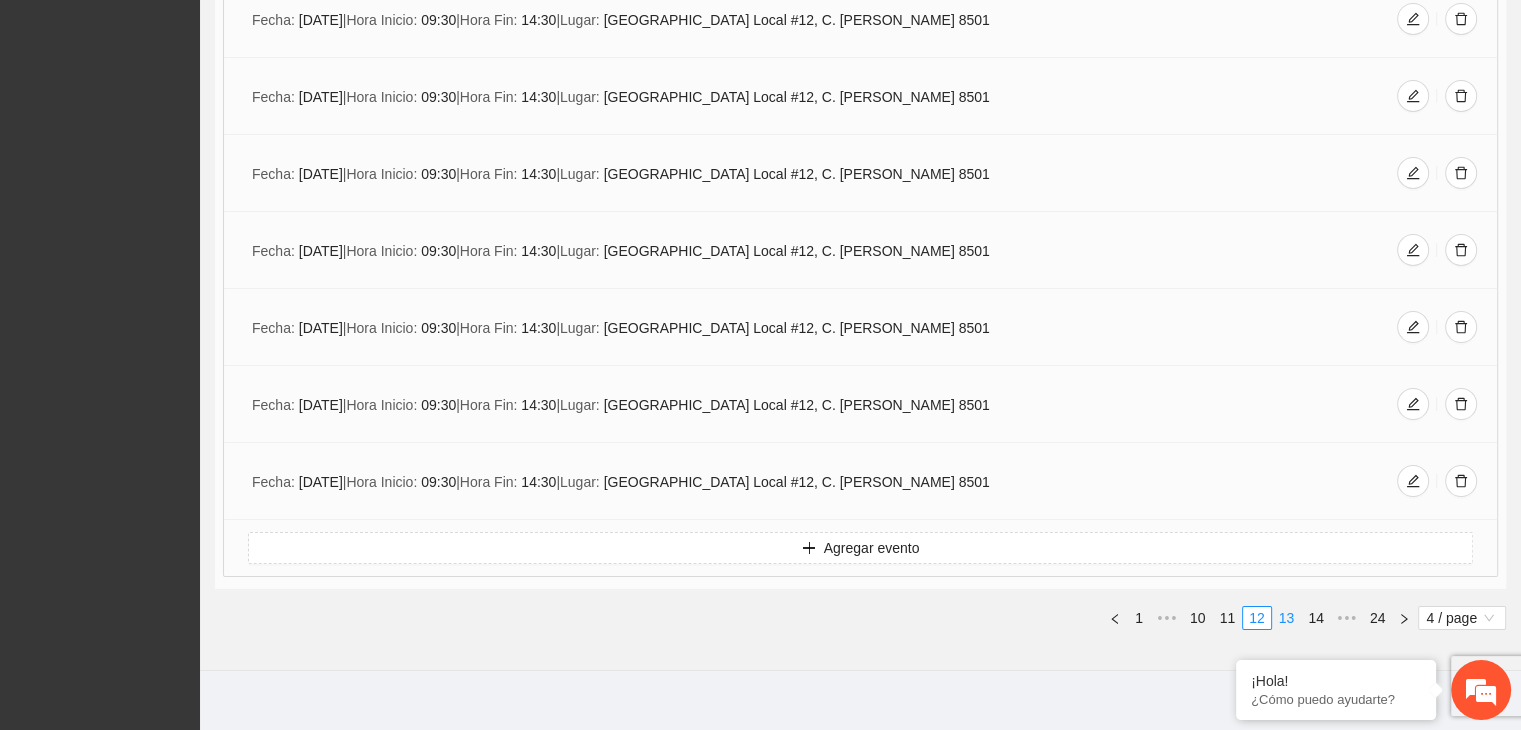 click on "13" at bounding box center [1287, 618] 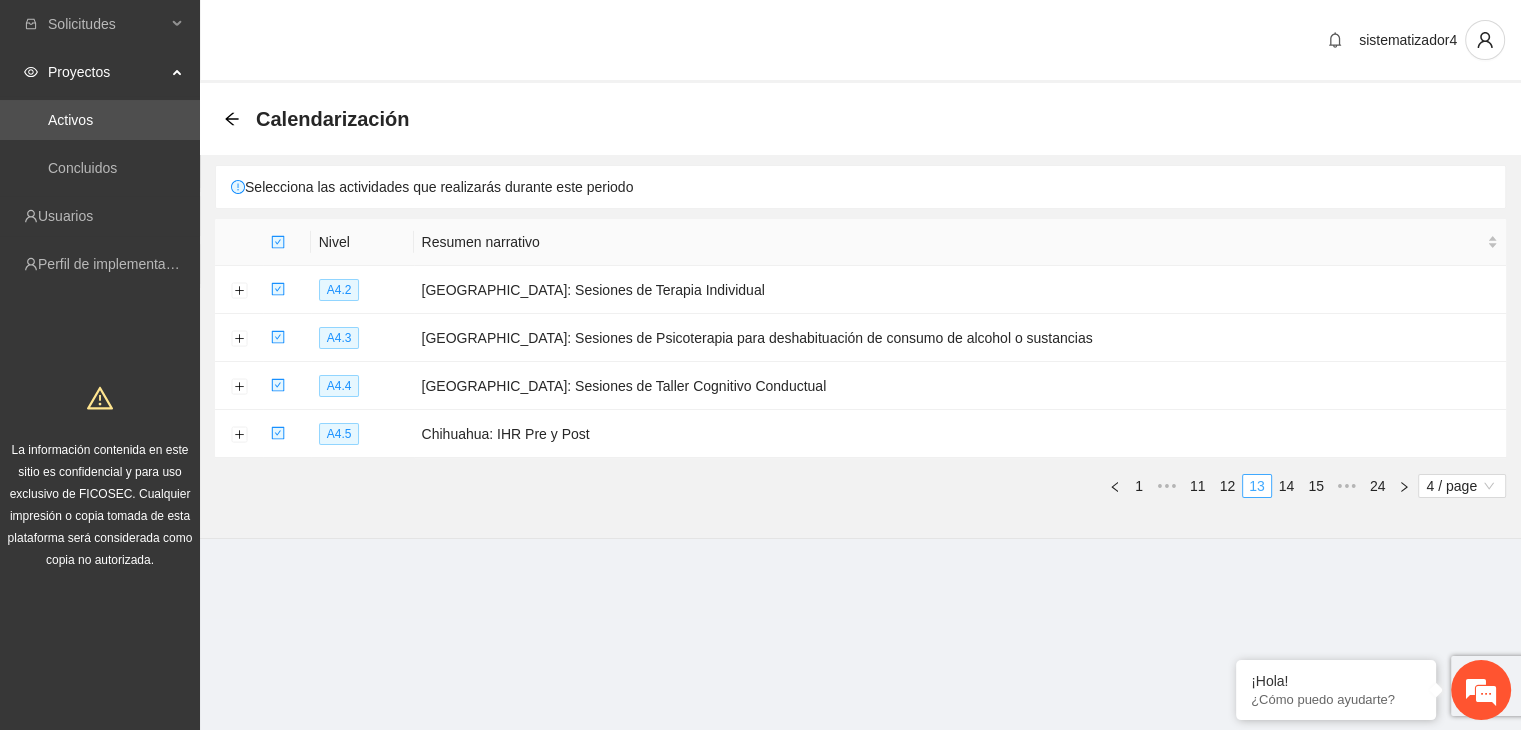 scroll, scrollTop: 0, scrollLeft: 0, axis: both 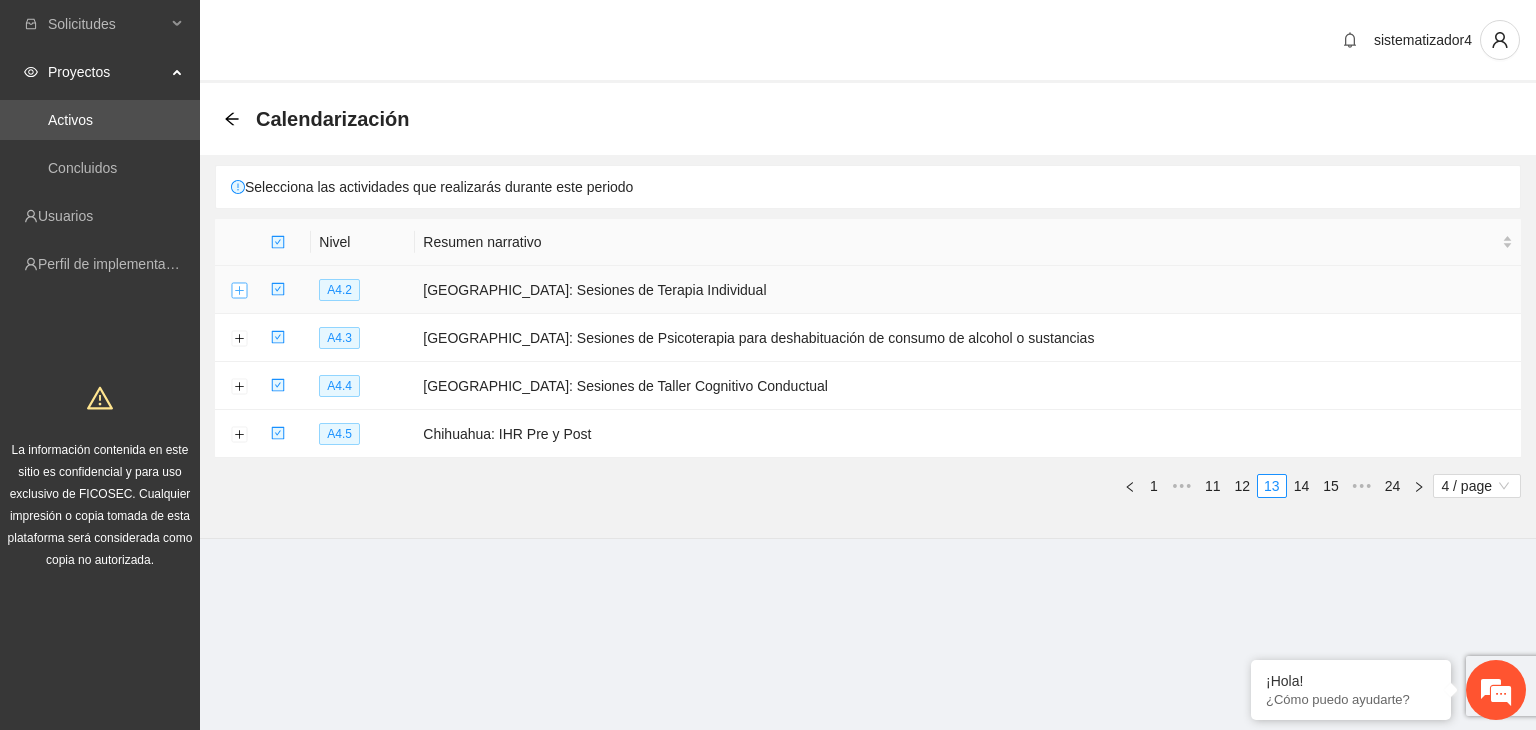 click at bounding box center [239, 291] 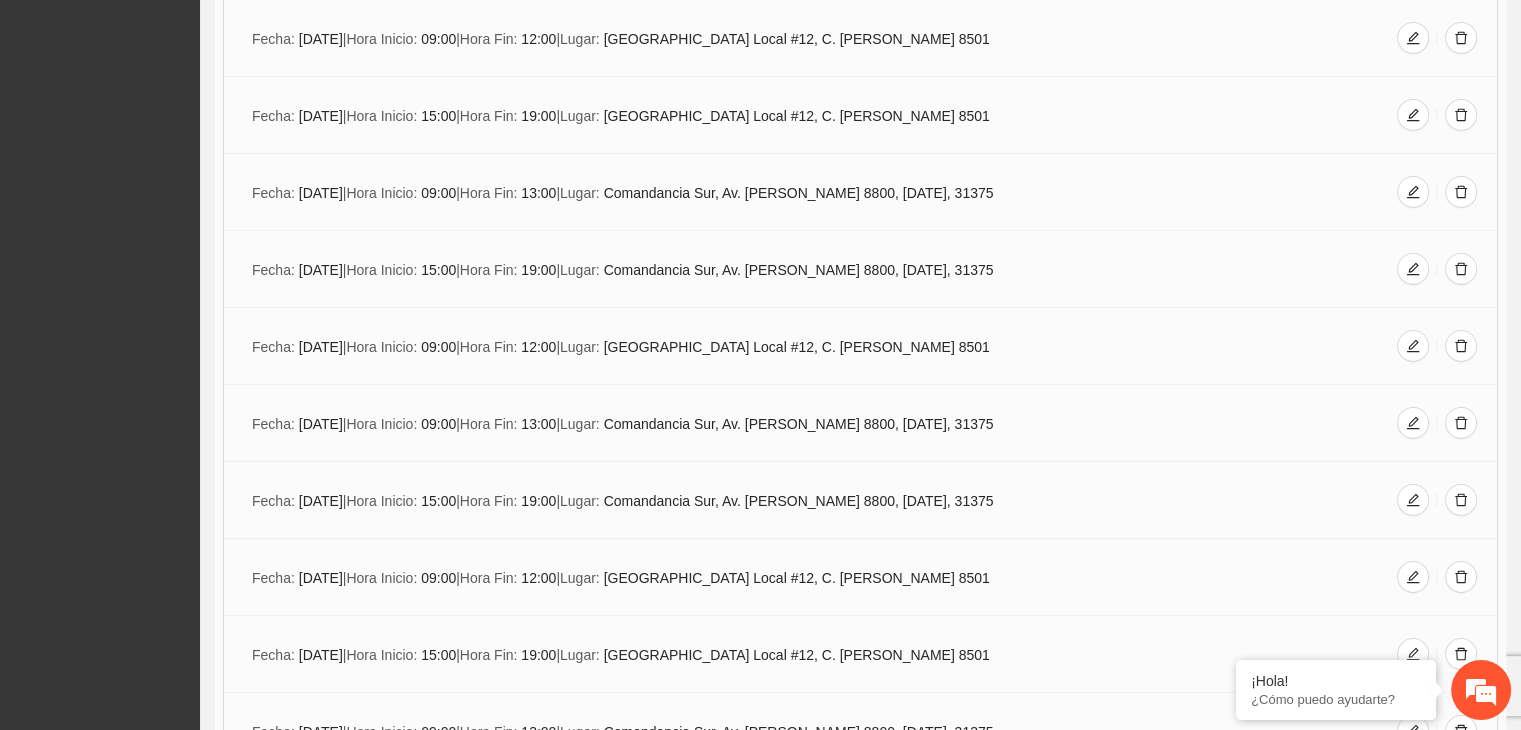 scroll, scrollTop: 7000, scrollLeft: 0, axis: vertical 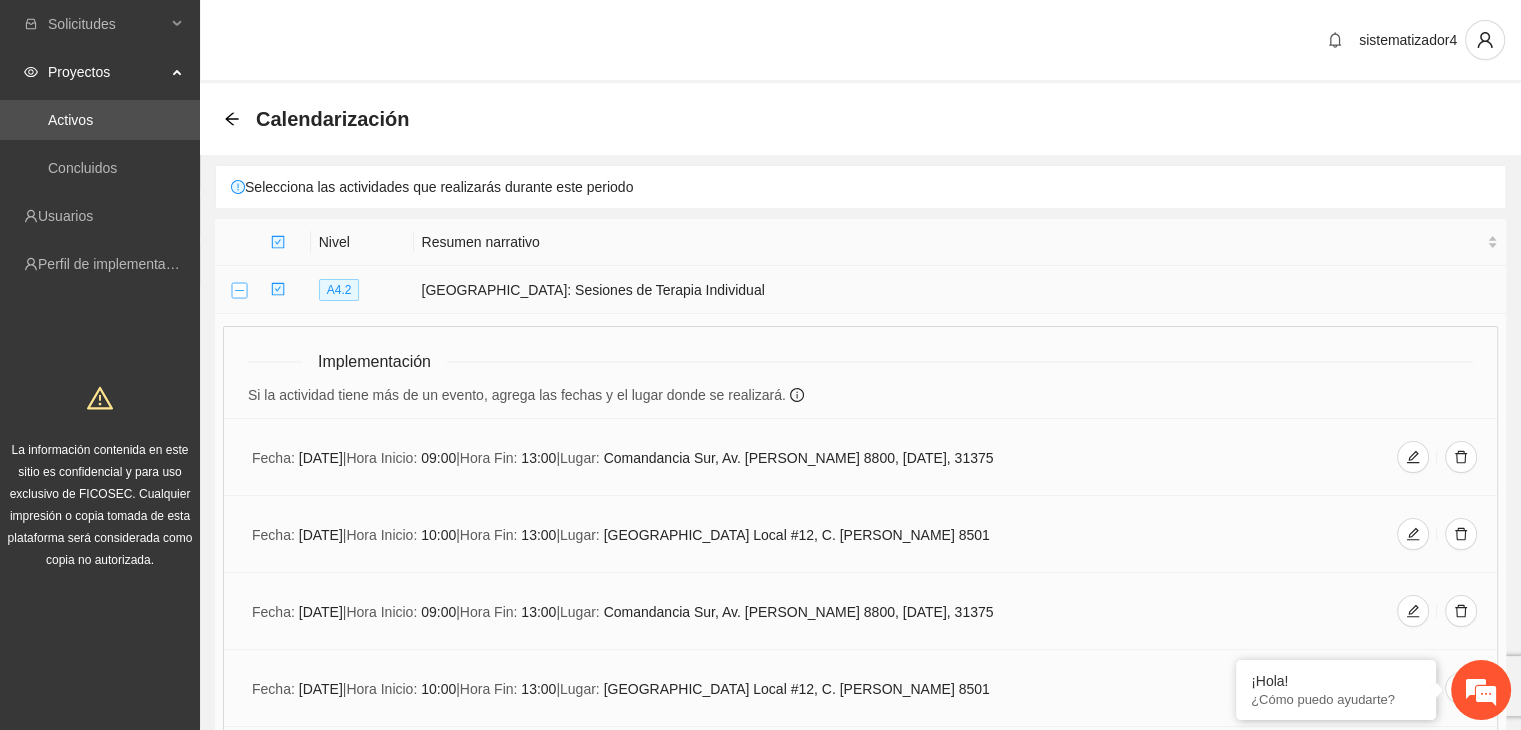 click at bounding box center [239, 291] 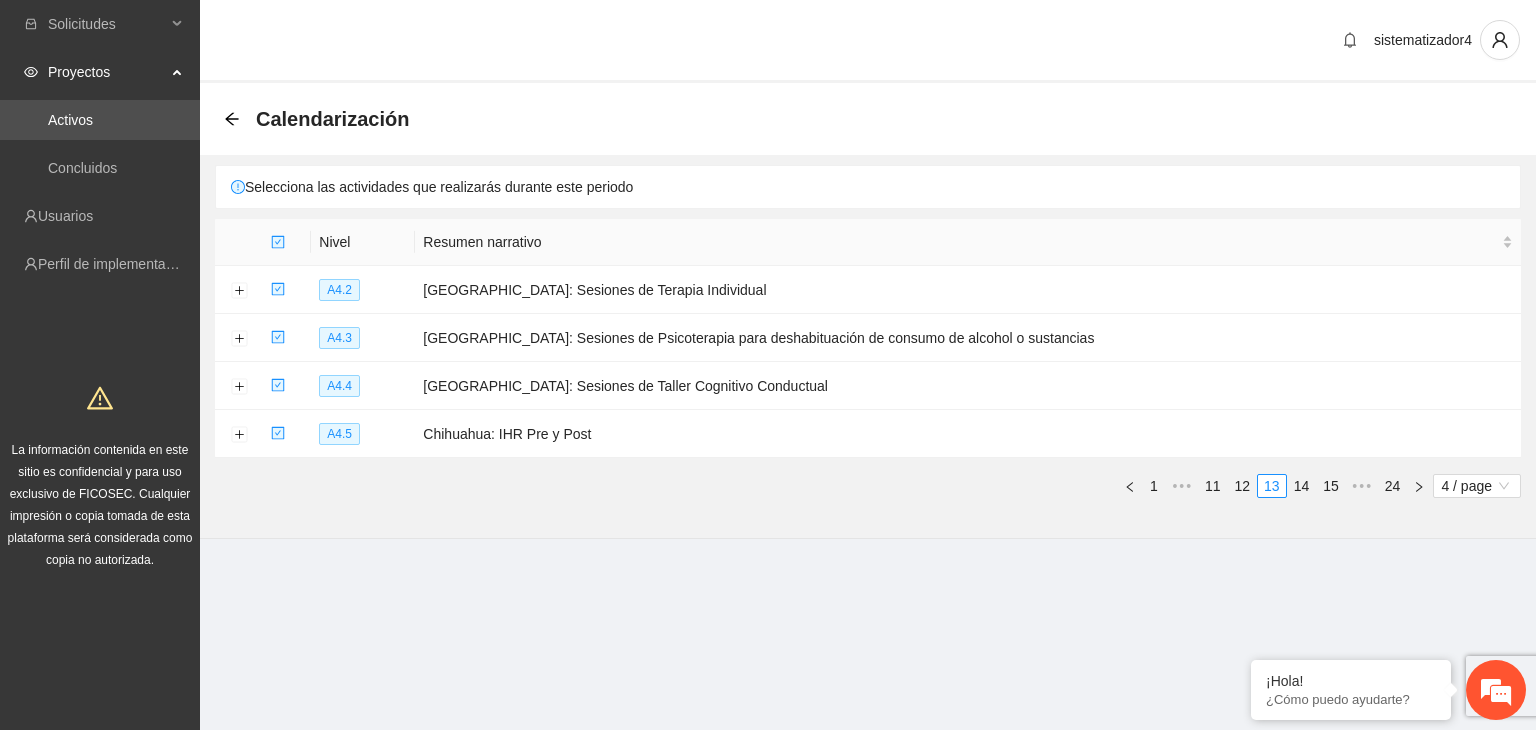 drag, startPoint x: 989, startPoint y: 668, endPoint x: 1110, endPoint y: 135, distance: 546.562 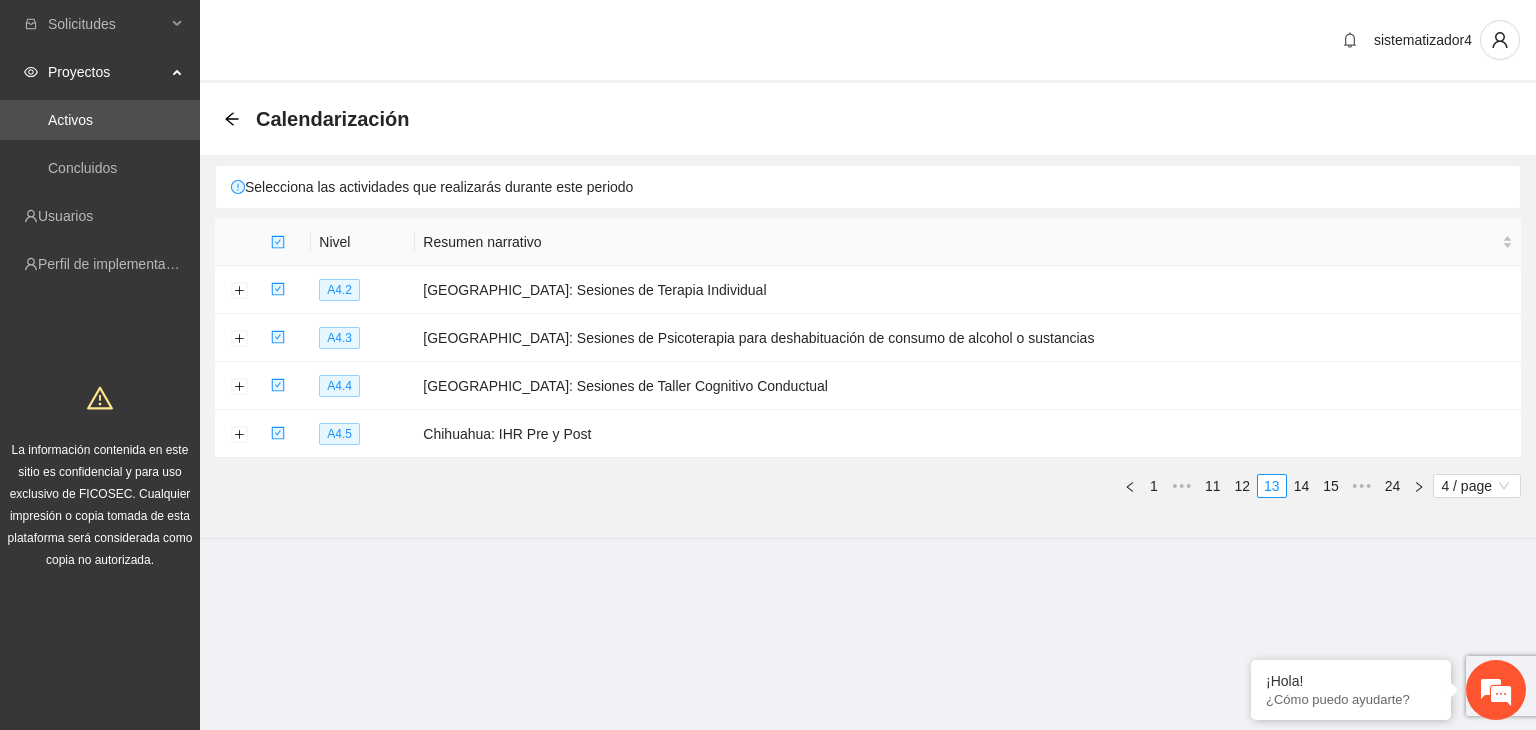 click on "sistematizador4 Calendarización   Selecciona las actividades que realizarás durante este periodo Nivel Resumen narrativo A4.2 Chihuahua:  Sesiones de Terapia Individual  Implementación Si la actividad tiene más de un evento, agrega las fechas y el lugar donde se realizará.   Fecha:   [DATE]  |  Hora Inicio:   09:00  |  Hora Fin:   13:00  |  Lugar:   Comandancia Sur, Av. [PERSON_NAME] 8800, [DATE], 31375  Fecha:   [DATE]  |  Hora Inicio:   10:00  |  Hora Fin:   13:00  |  Lugar:   [STREET_ADDRESS] [PERSON_NAME] 8501 Fecha:   [DATE]  |  Hora Inicio:   09:00  |  Hora Fin:   13:00  |  Lugar:   Comandancia Sur, Av. [PERSON_NAME] 8800, [DATE], 31375  Fecha:   [DATE]  |  Hora Inicio:   10:00  |  Hora Fin:   13:00  |  Lugar:   [STREET_ADDRESS] [PERSON_NAME] 8501 Fecha:   [DATE]  |  Hora Inicio:   09:00  |  Hora Fin:   13:00  |  Lugar:   Comandancia Sur, Av. [PERSON_NAME] 8800, [DATE], 31375  Fecha:   [DATE]  |" at bounding box center (868, 309) 